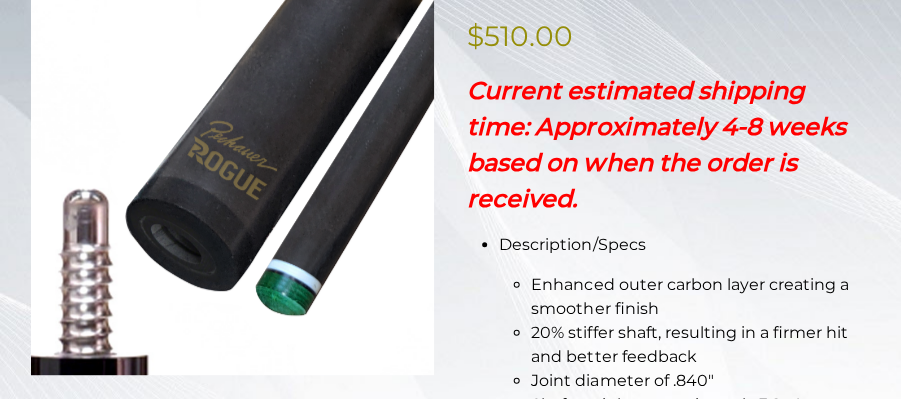 scroll, scrollTop: 538, scrollLeft: 0, axis: vertical 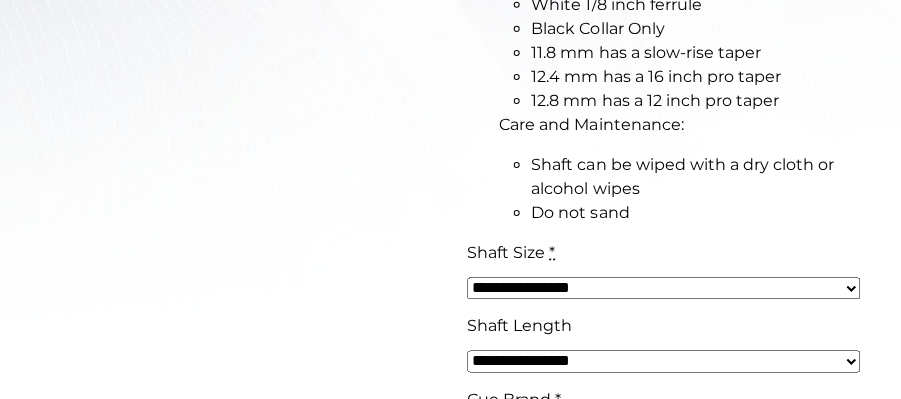 click on "**********" at bounding box center (663, 288) 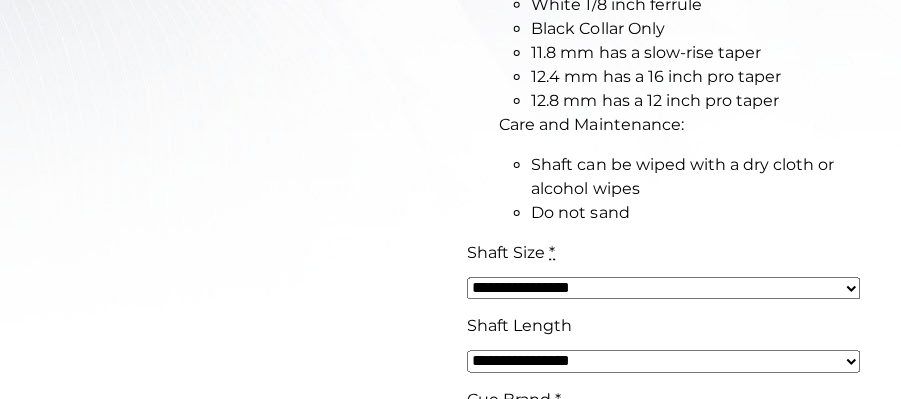 select on "*****" 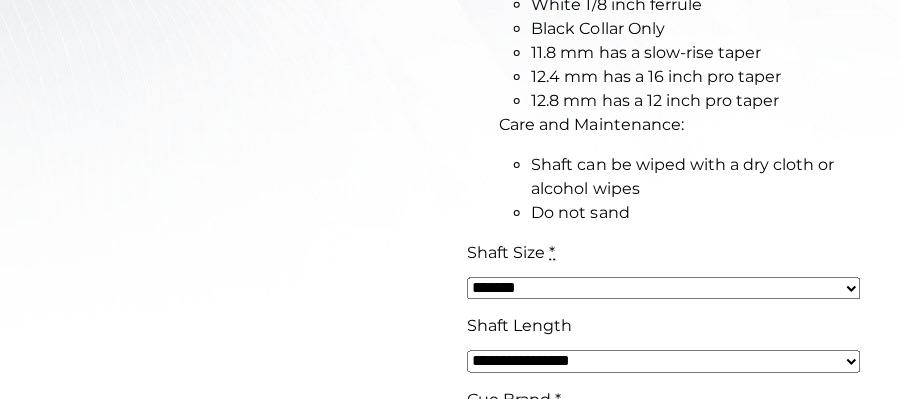 click on "**********" at bounding box center (663, 288) 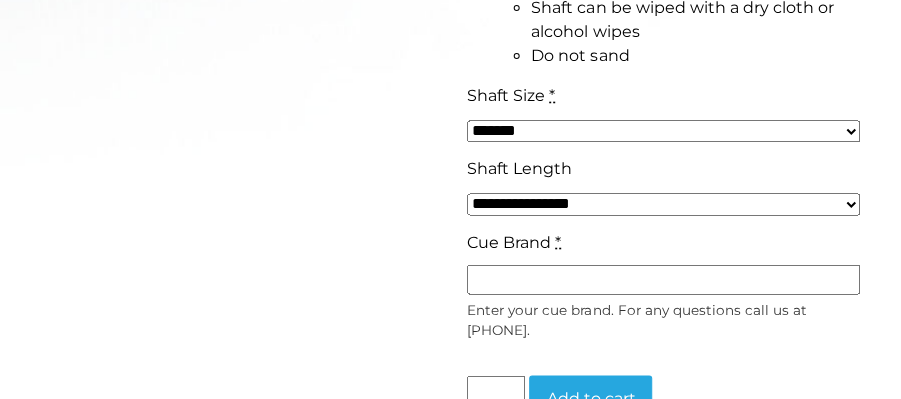 scroll, scrollTop: 1144, scrollLeft: 0, axis: vertical 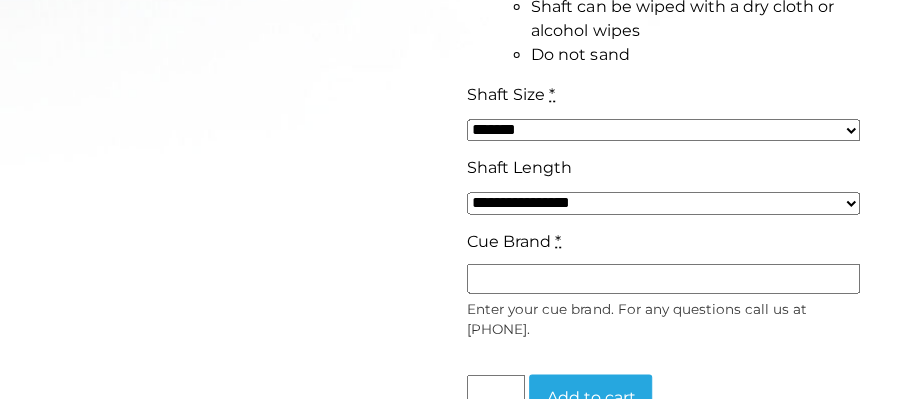 click on "Cue Brand   *" at bounding box center [663, 278] 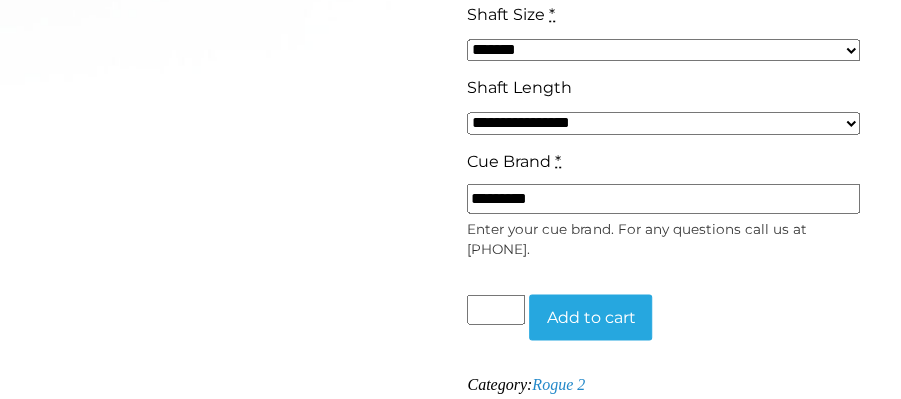 scroll, scrollTop: 1226, scrollLeft: 0, axis: vertical 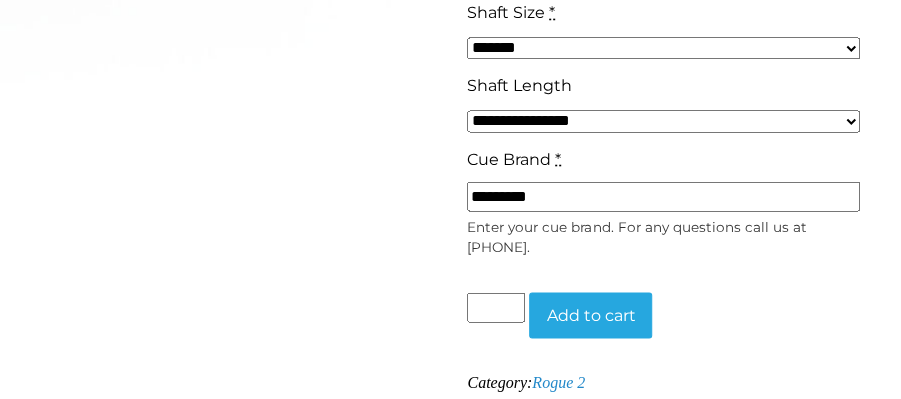 type on "*********" 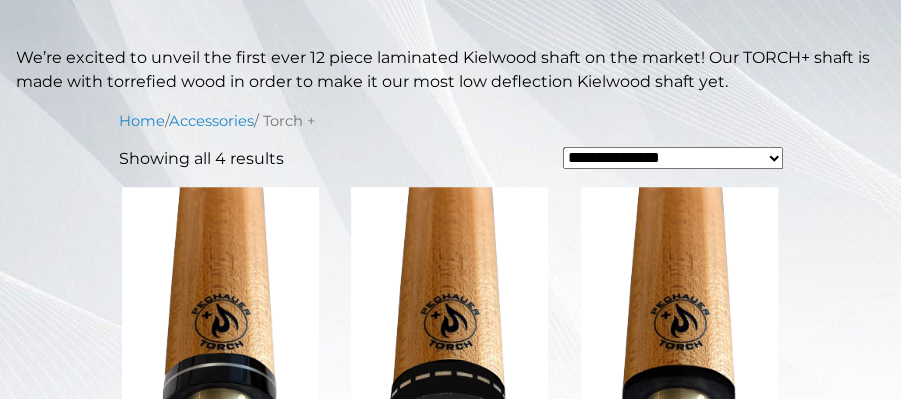 scroll, scrollTop: 560, scrollLeft: 0, axis: vertical 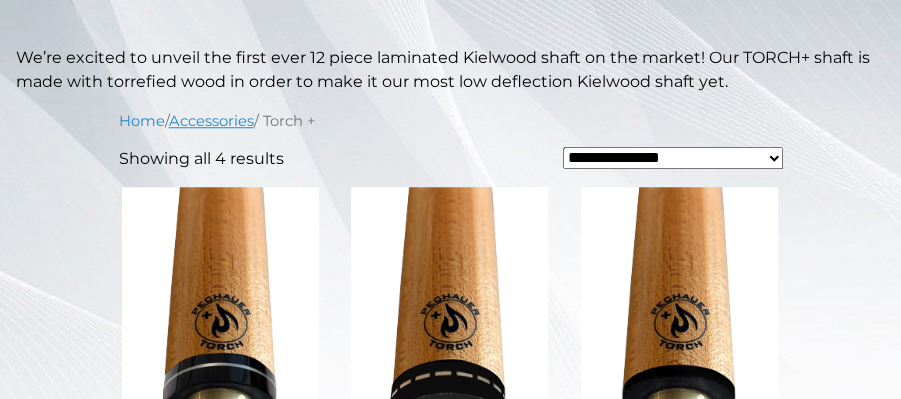 click on "Accessories" at bounding box center (211, 121) 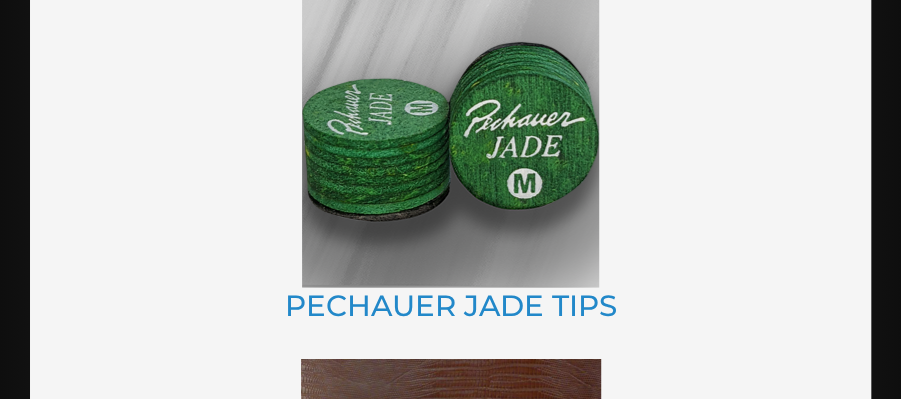 scroll, scrollTop: 2370, scrollLeft: 0, axis: vertical 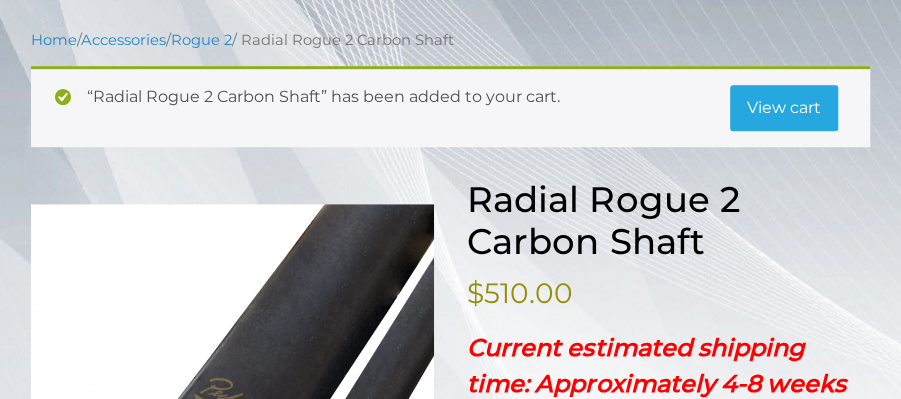 click on "View cart" at bounding box center (784, 108) 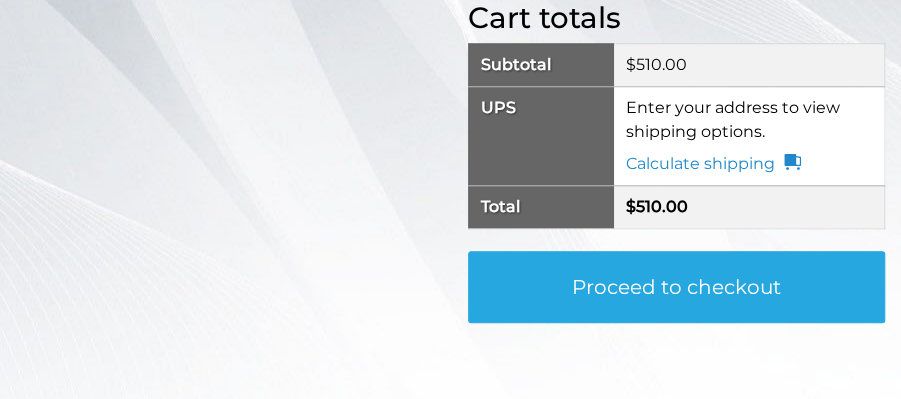 scroll, scrollTop: 672, scrollLeft: 0, axis: vertical 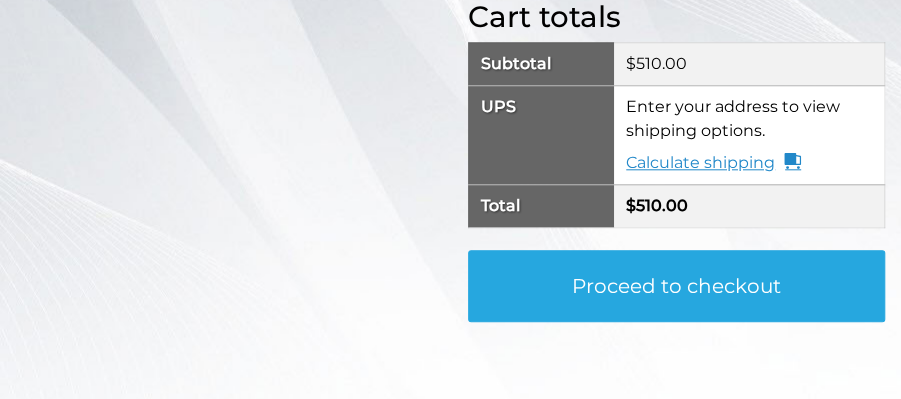 click on "Calculate shipping" at bounding box center (713, 163) 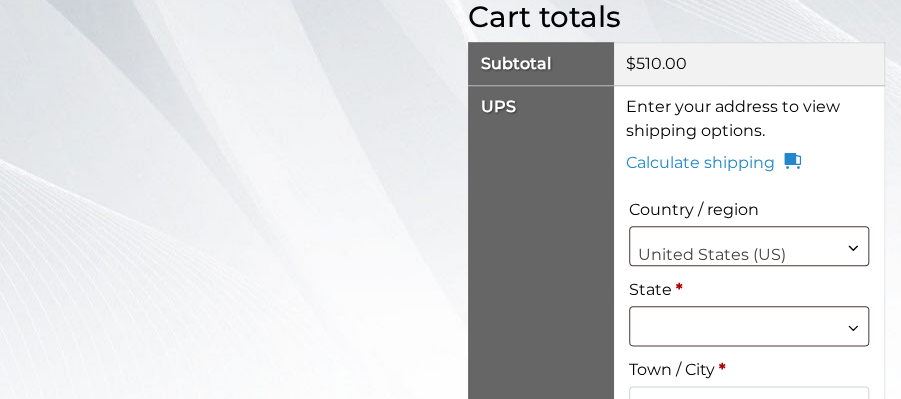 click at bounding box center (749, 326) 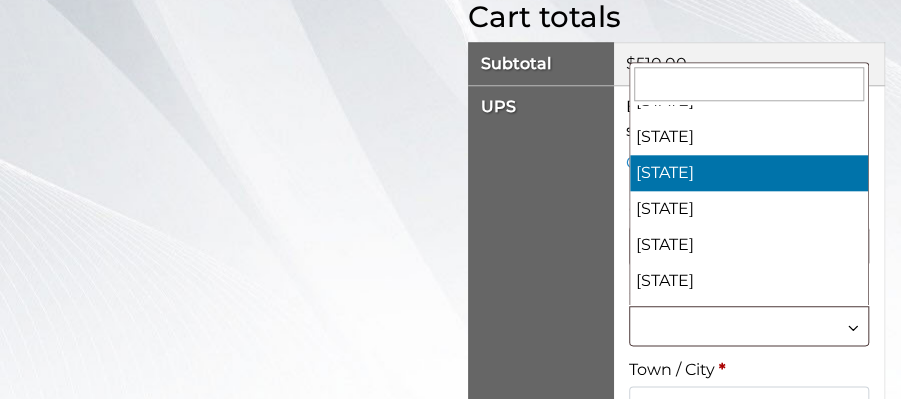 scroll, scrollTop: 744, scrollLeft: 0, axis: vertical 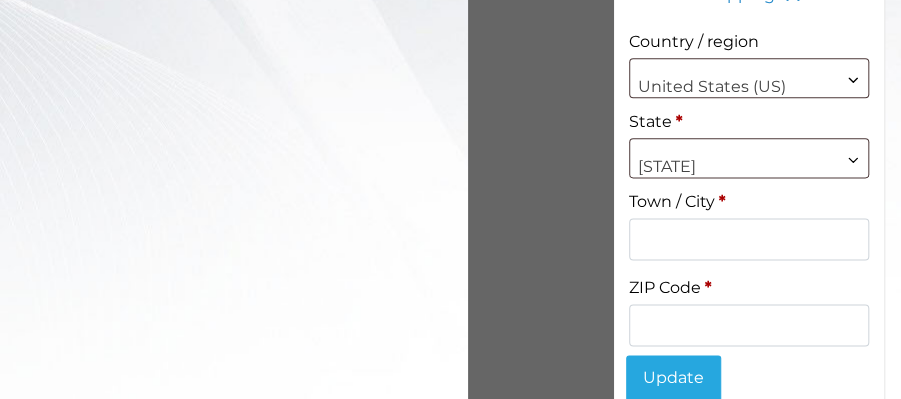 click on "Town / City   *" at bounding box center [749, 239] 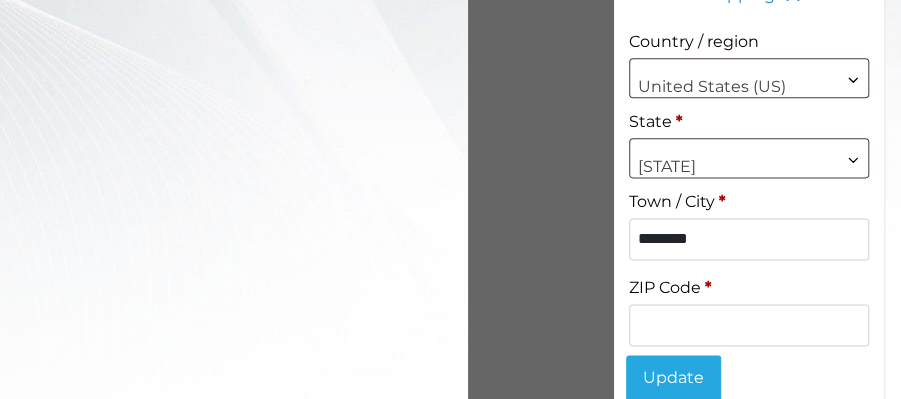 type on "********" 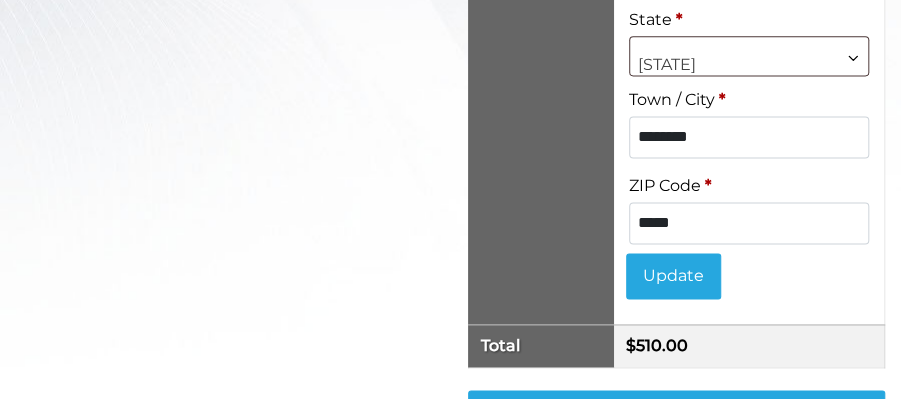 scroll, scrollTop: 942, scrollLeft: 0, axis: vertical 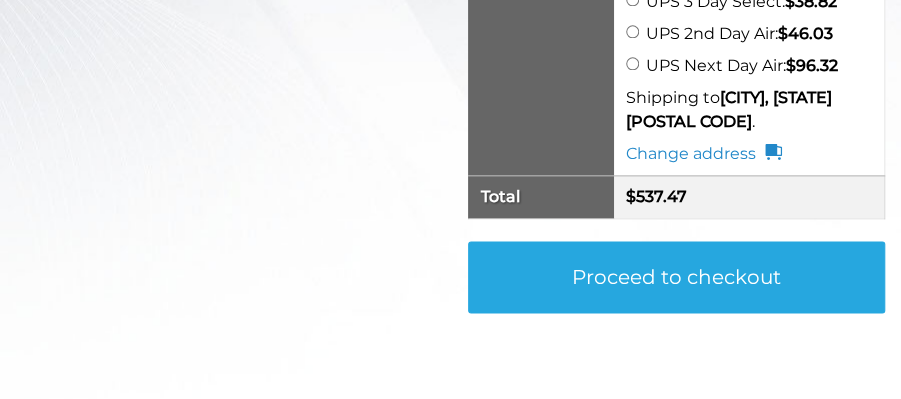 click on "Proceed to checkout" at bounding box center [676, 277] 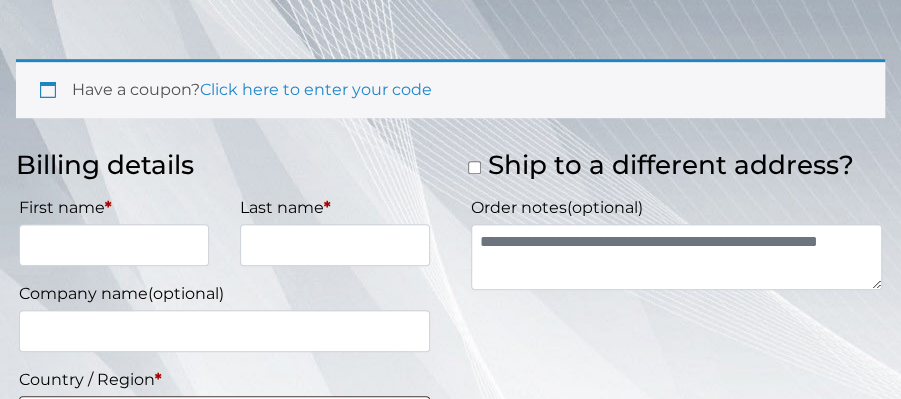 scroll, scrollTop: 365, scrollLeft: 0, axis: vertical 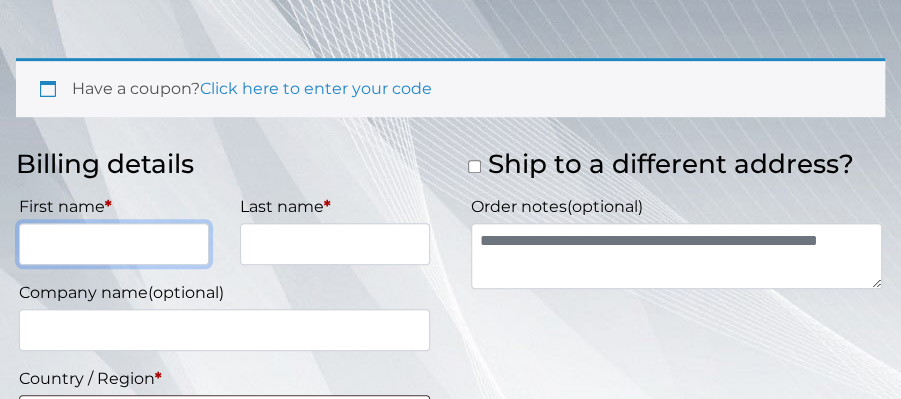 click on "First name  *" at bounding box center [114, 244] 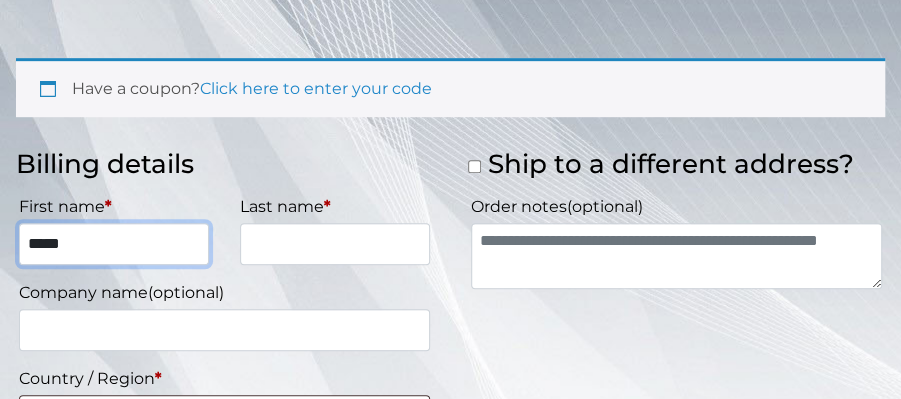 type on "*****" 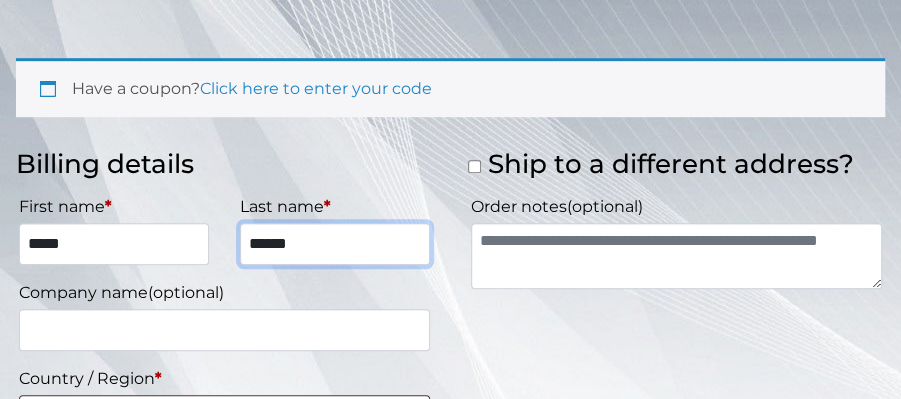 type on "******" 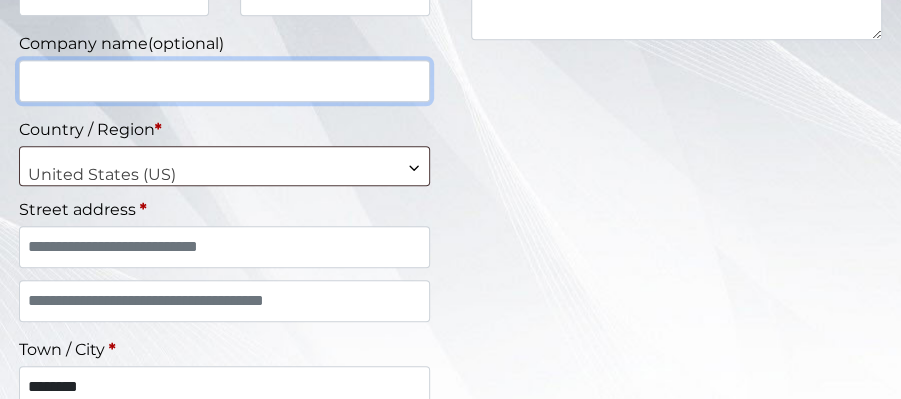 scroll, scrollTop: 624, scrollLeft: 0, axis: vertical 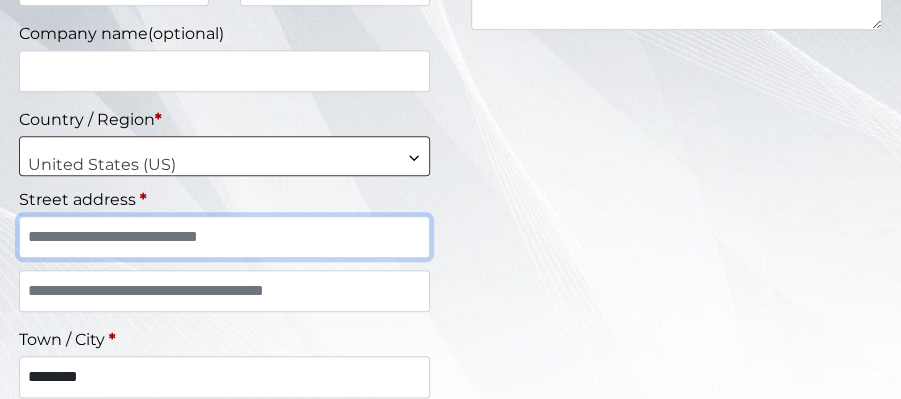 click on "Street address   *" at bounding box center (224, 237) 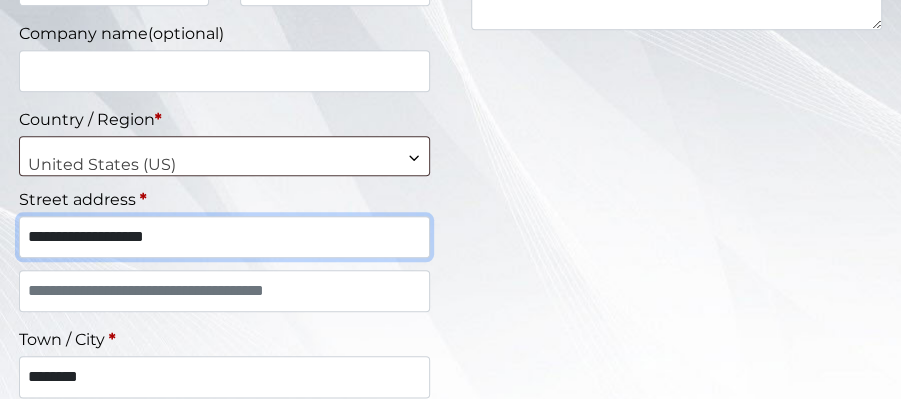 type on "**********" 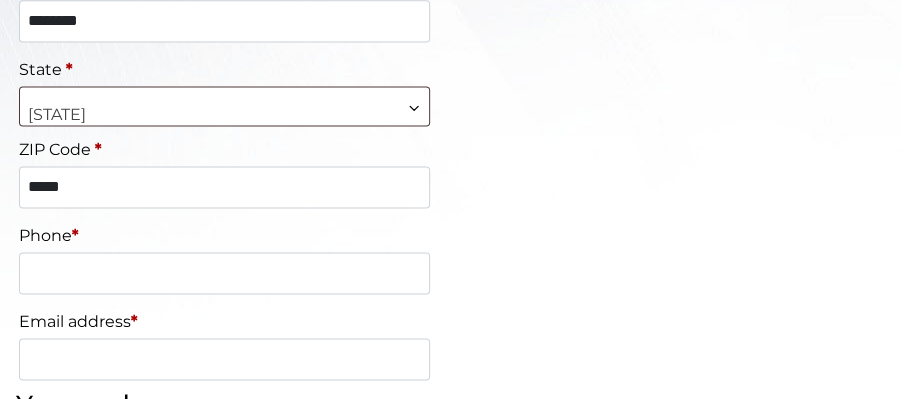 scroll, scrollTop: 985, scrollLeft: 0, axis: vertical 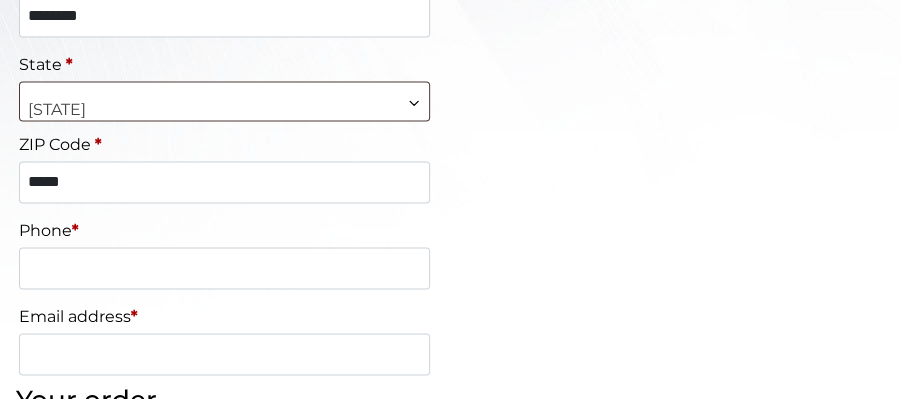 type on "***" 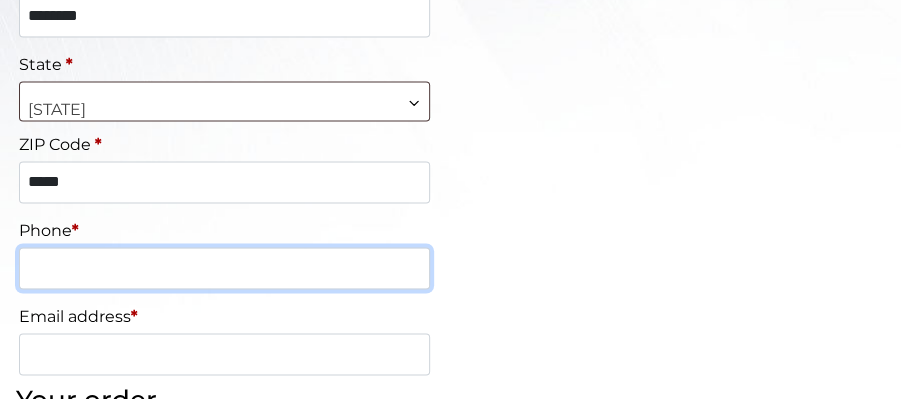 click on "Phone  *" at bounding box center [224, 268] 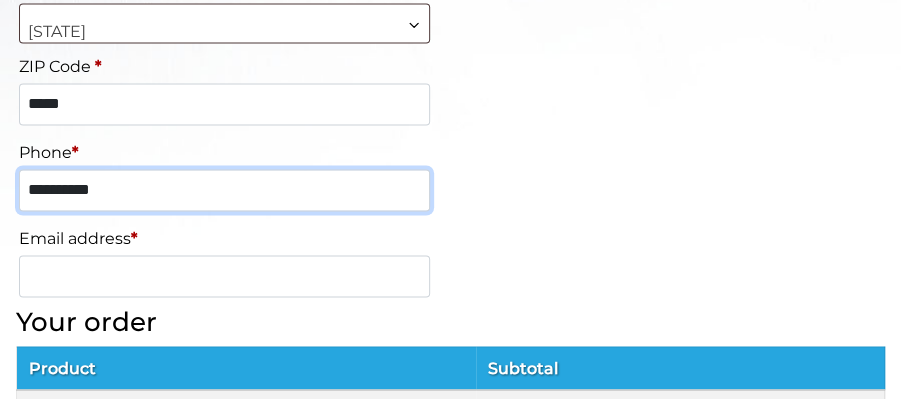 scroll, scrollTop: 1066, scrollLeft: 0, axis: vertical 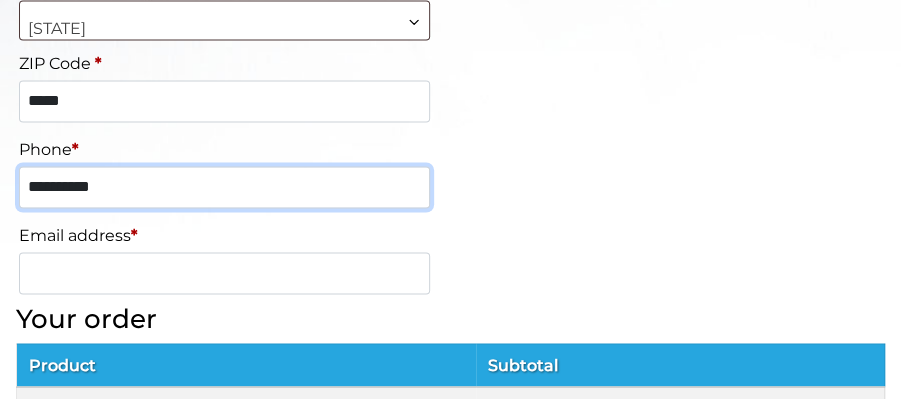 type on "**********" 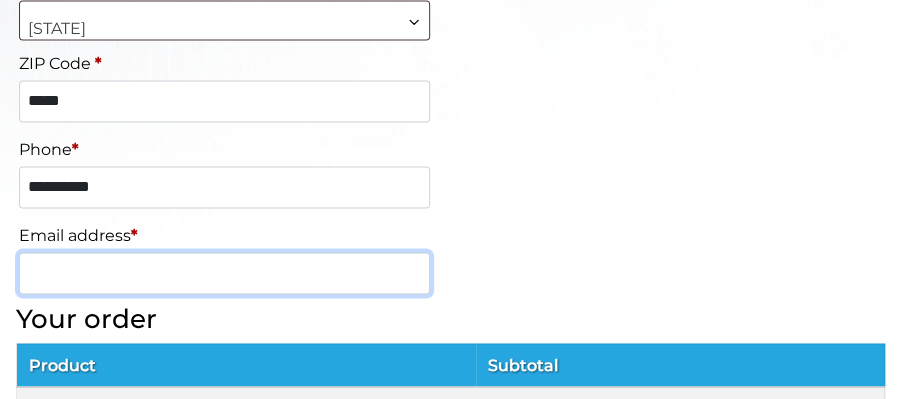 click on "Email address  *" at bounding box center [224, 273] 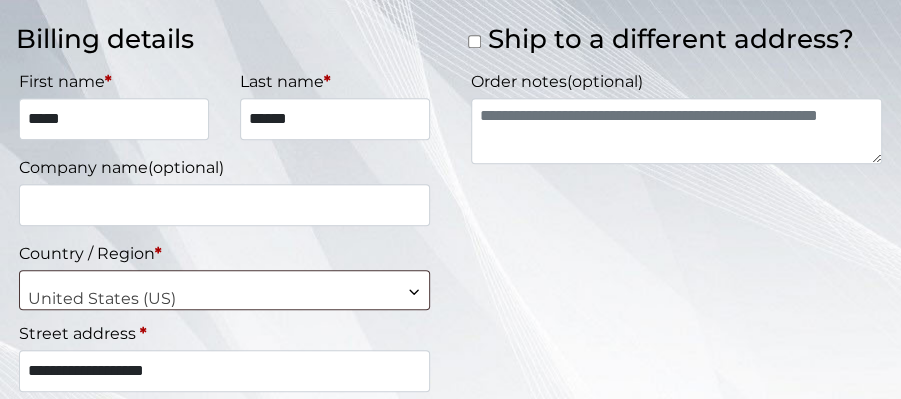 scroll, scrollTop: 489, scrollLeft: 0, axis: vertical 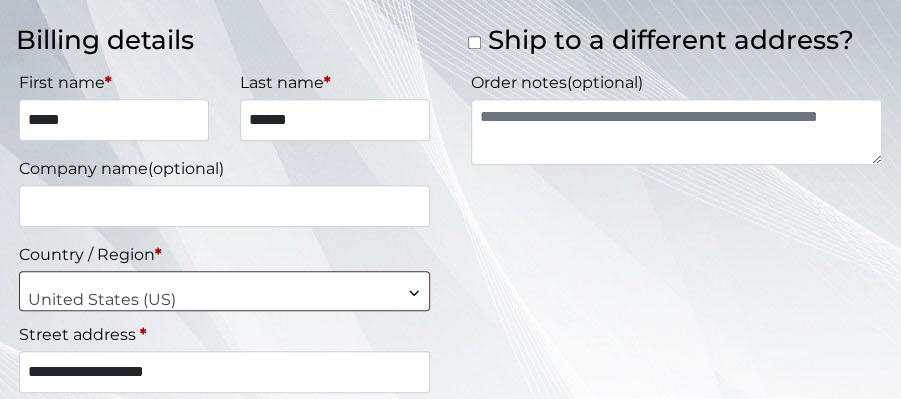 type on "**********" 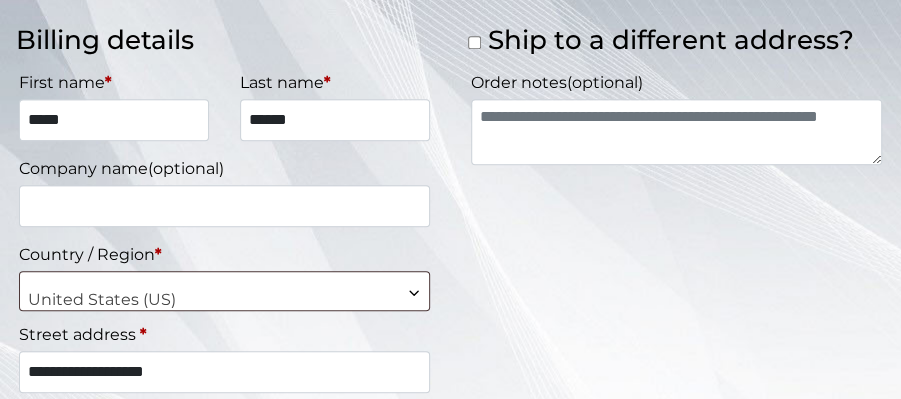 click on "Order notes  (optional)" at bounding box center (676, 132) 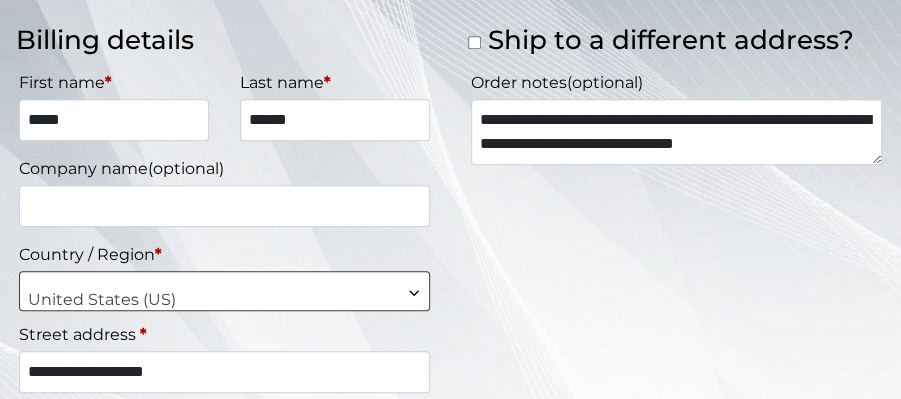 scroll, scrollTop: 14, scrollLeft: 0, axis: vertical 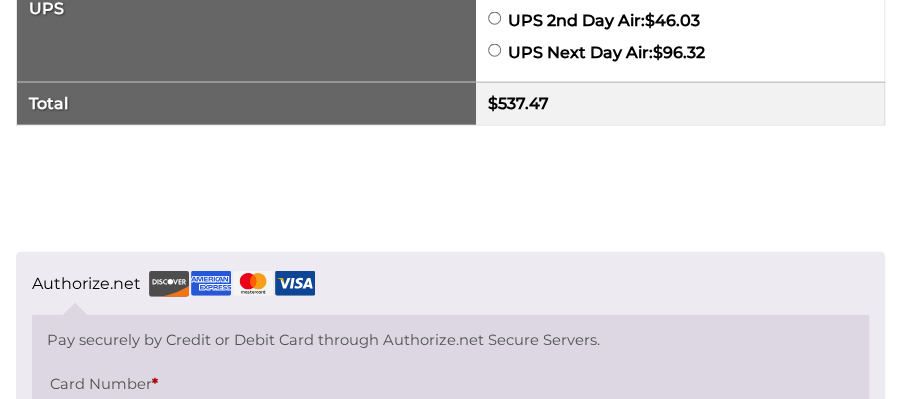 type on "**********" 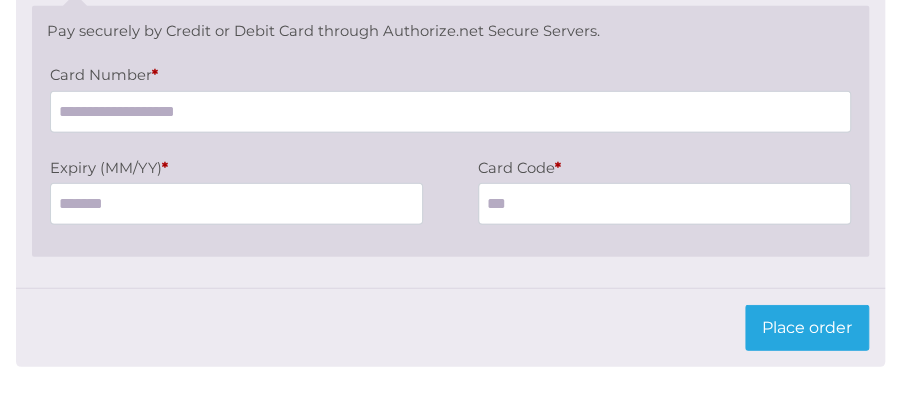 scroll, scrollTop: 1988, scrollLeft: 0, axis: vertical 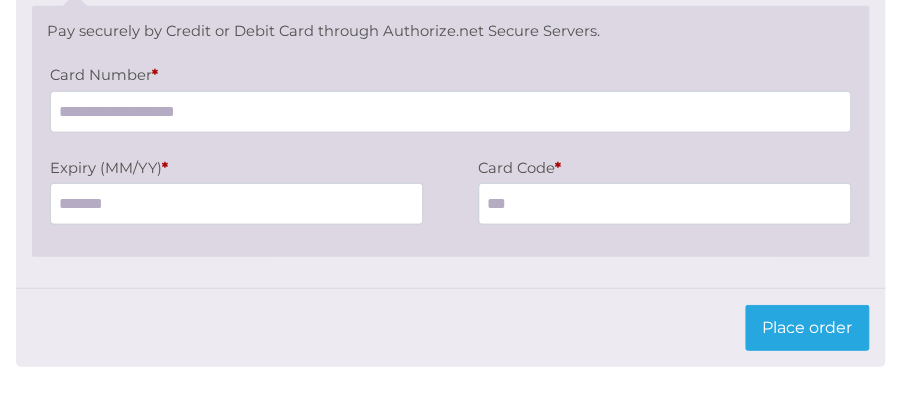 click on "Card Number  *" at bounding box center (451, 112) 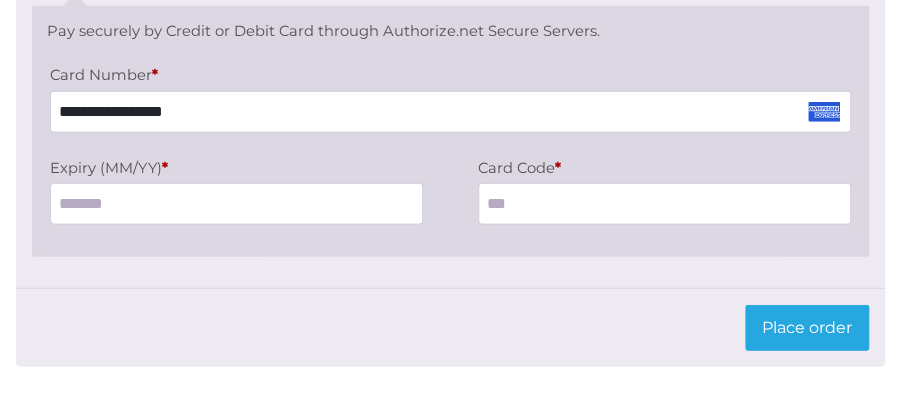 type on "**********" 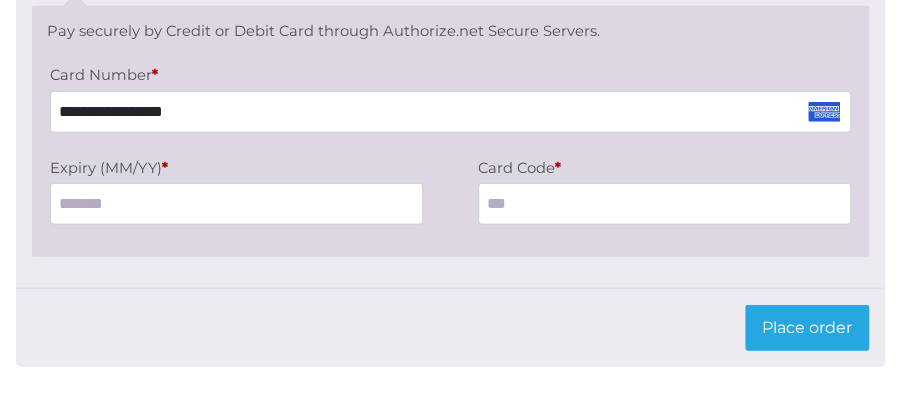 click on "Expiry (MM/YY)  *" at bounding box center [237, 204] 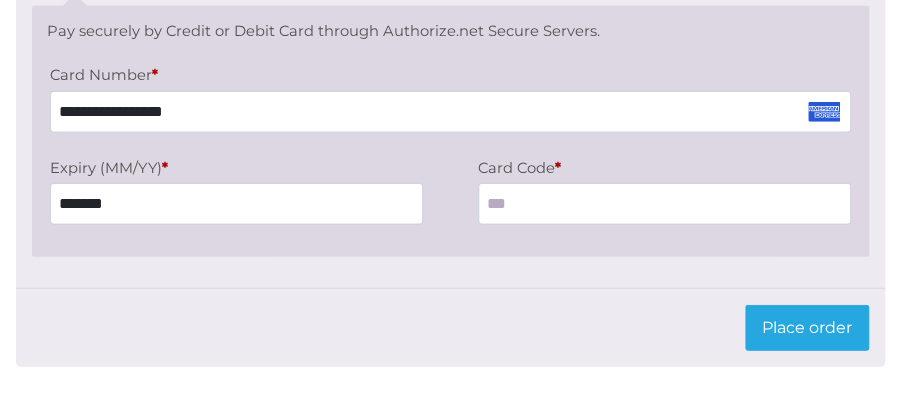 type on "*******" 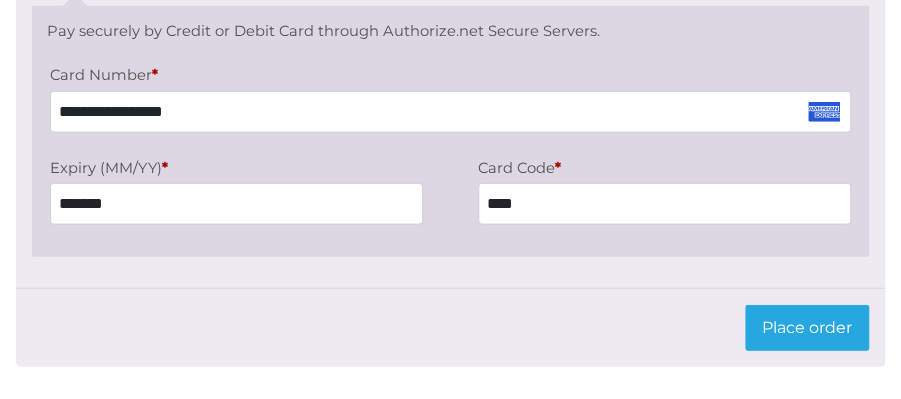 type on "****" 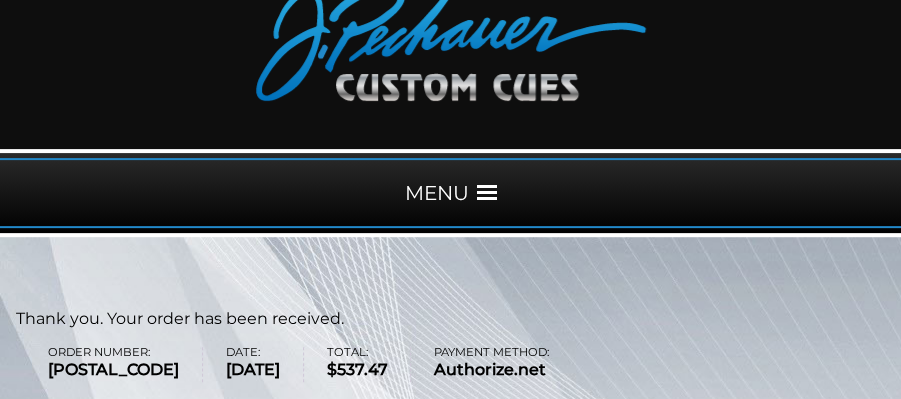 scroll, scrollTop: 0, scrollLeft: 0, axis: both 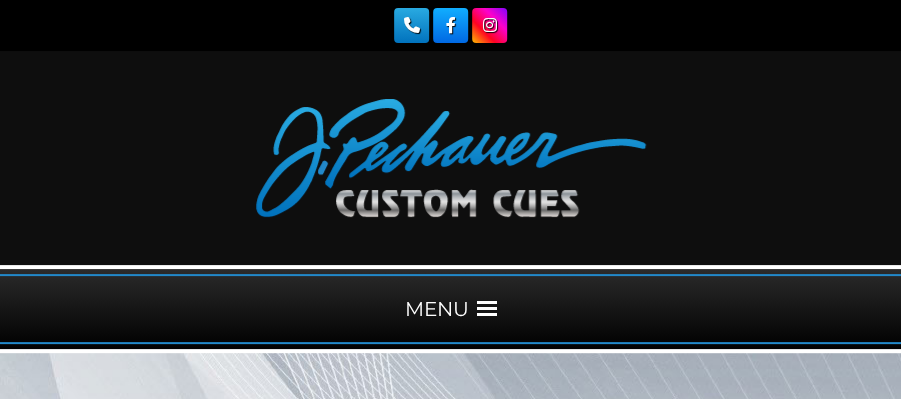 click at bounding box center (487, 309) 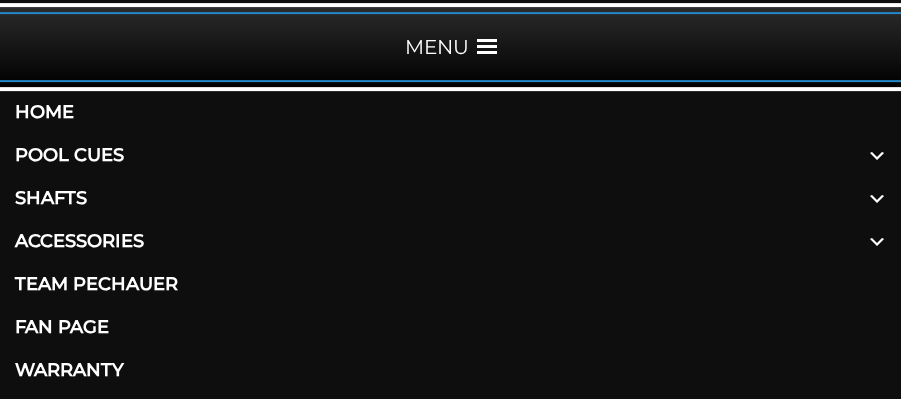 scroll, scrollTop: 268, scrollLeft: 0, axis: vertical 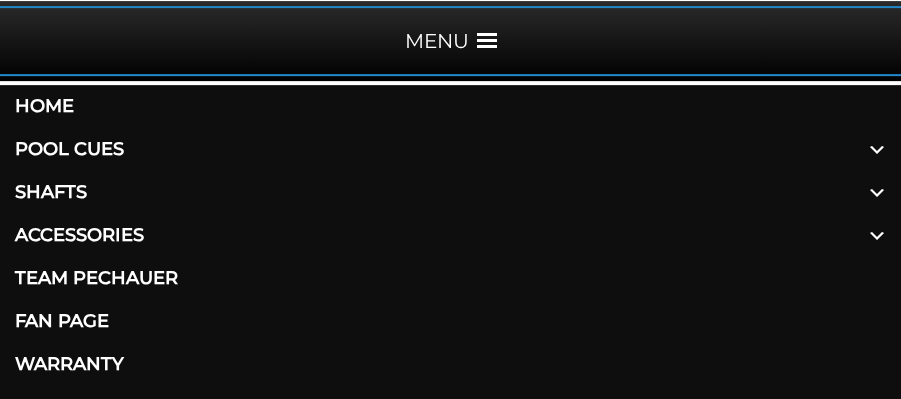 click on "Shafts" at bounding box center (450, 192) 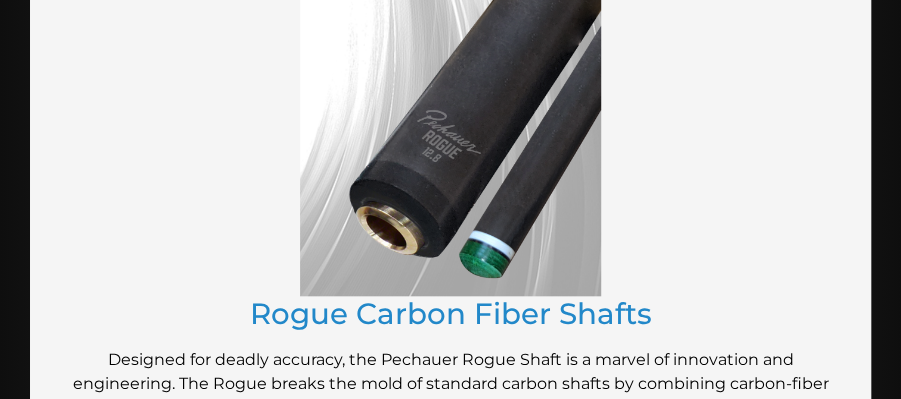 scroll, scrollTop: 561, scrollLeft: 0, axis: vertical 